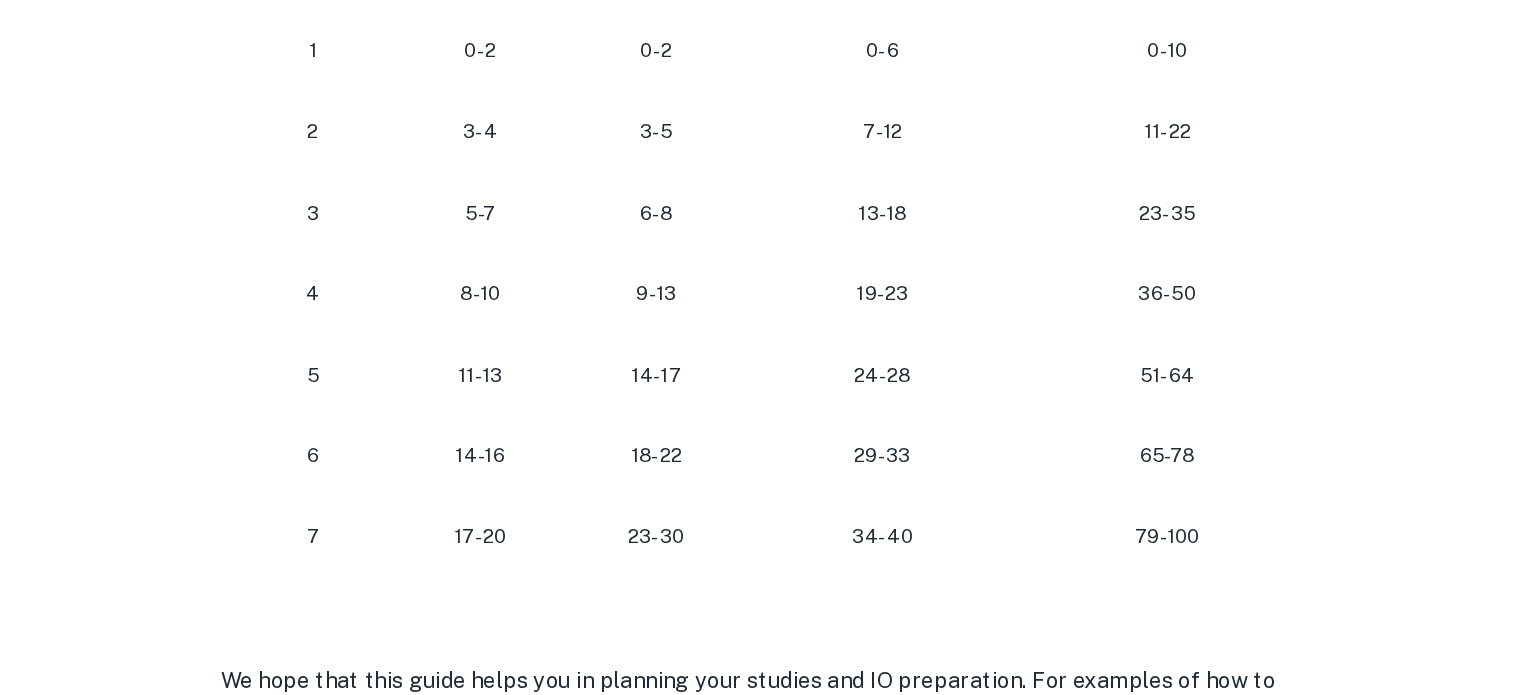 scroll, scrollTop: 2040, scrollLeft: 0, axis: vertical 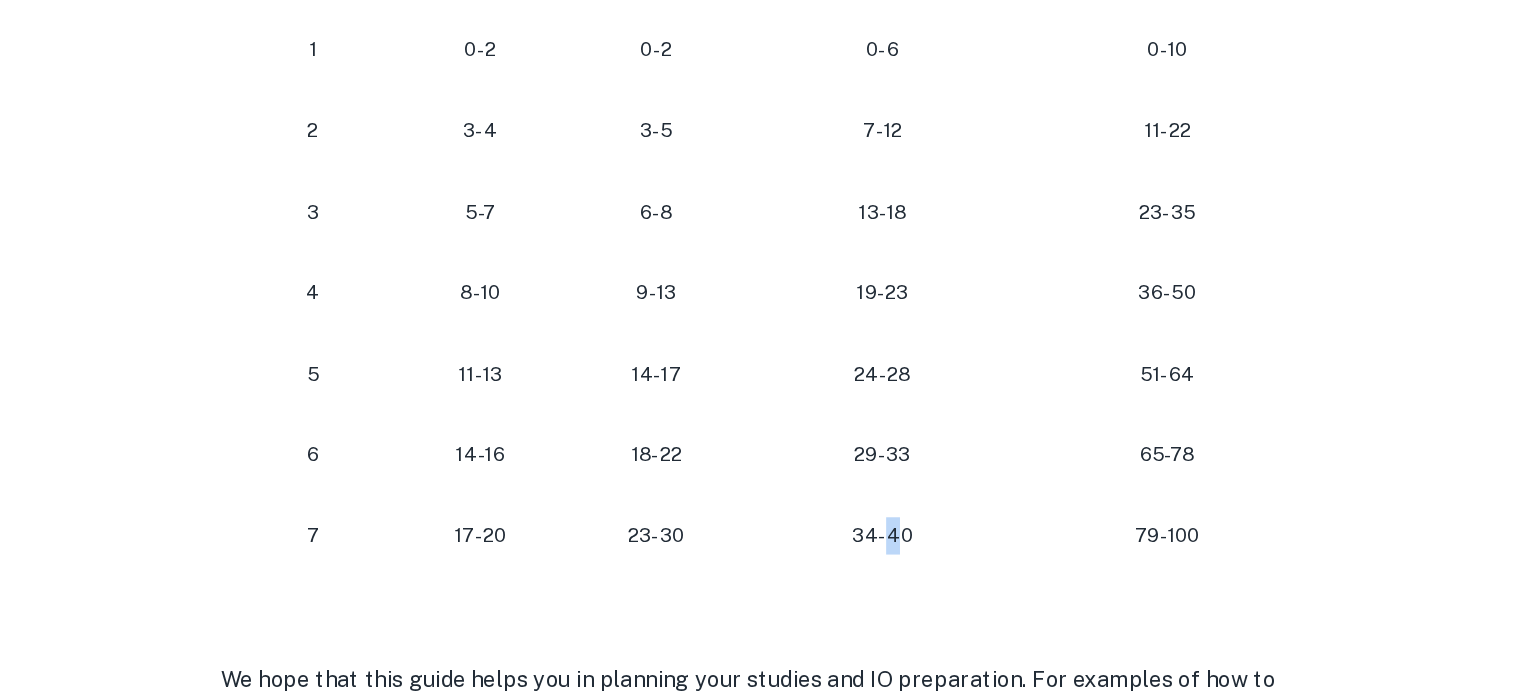 drag, startPoint x: 848, startPoint y: 544, endPoint x: 837, endPoint y: 579, distance: 36.687874 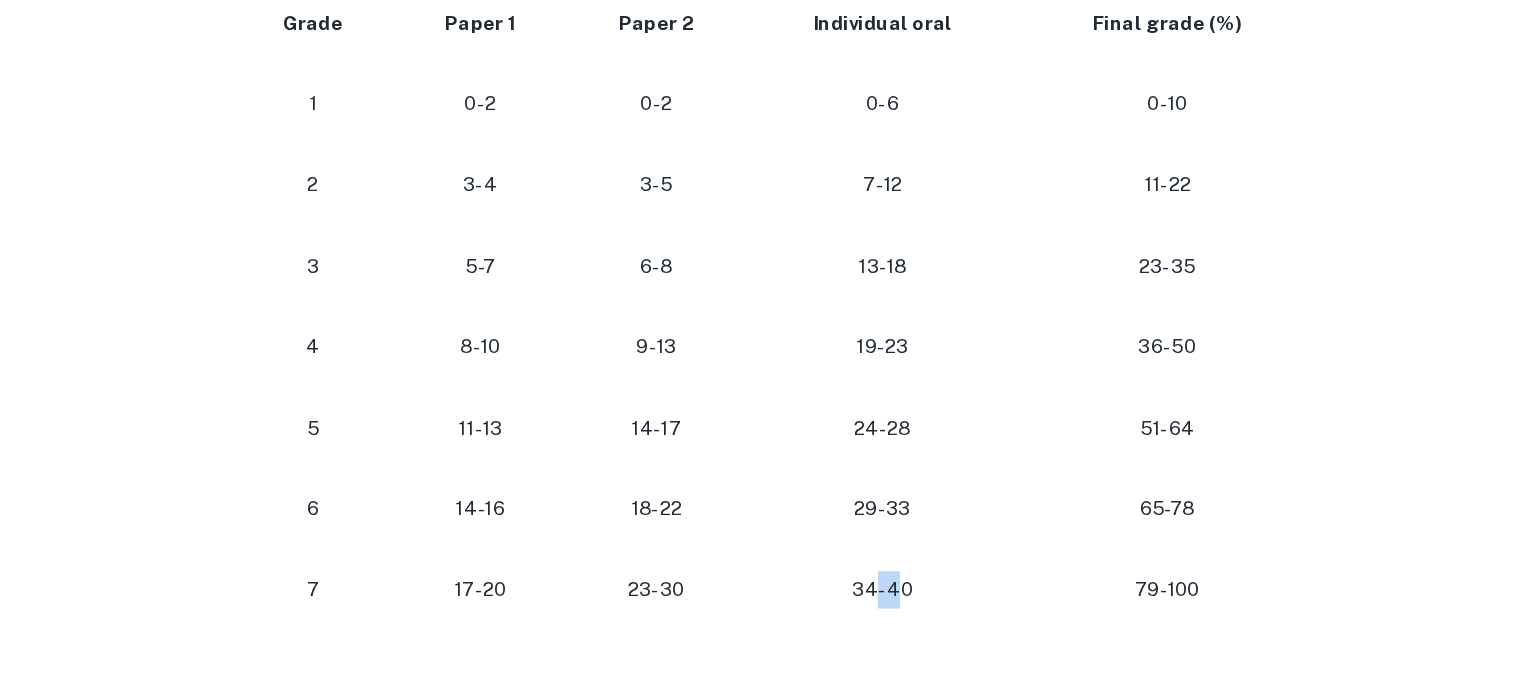 scroll, scrollTop: 2040, scrollLeft: 0, axis: vertical 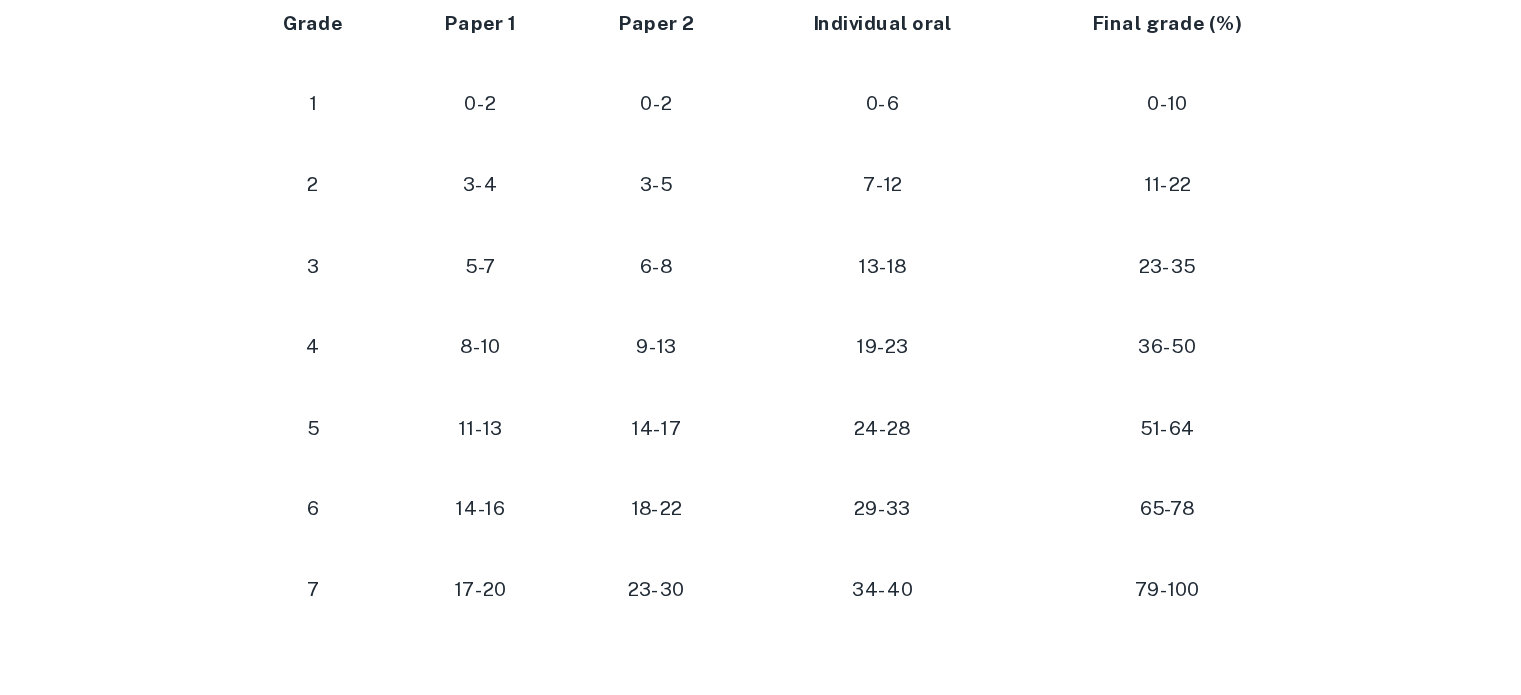 click on "24-28" at bounding box center [839, 447] 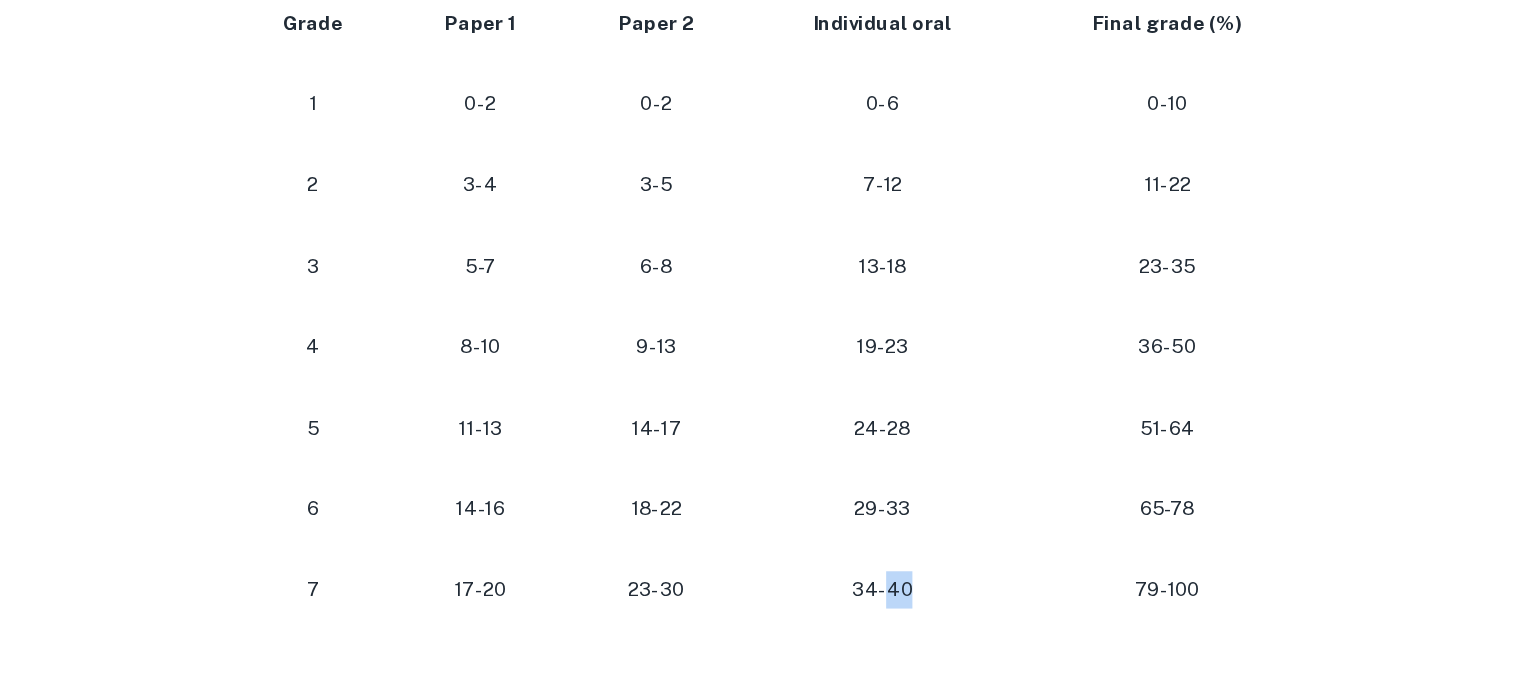 click on "34-40" at bounding box center (839, 564) 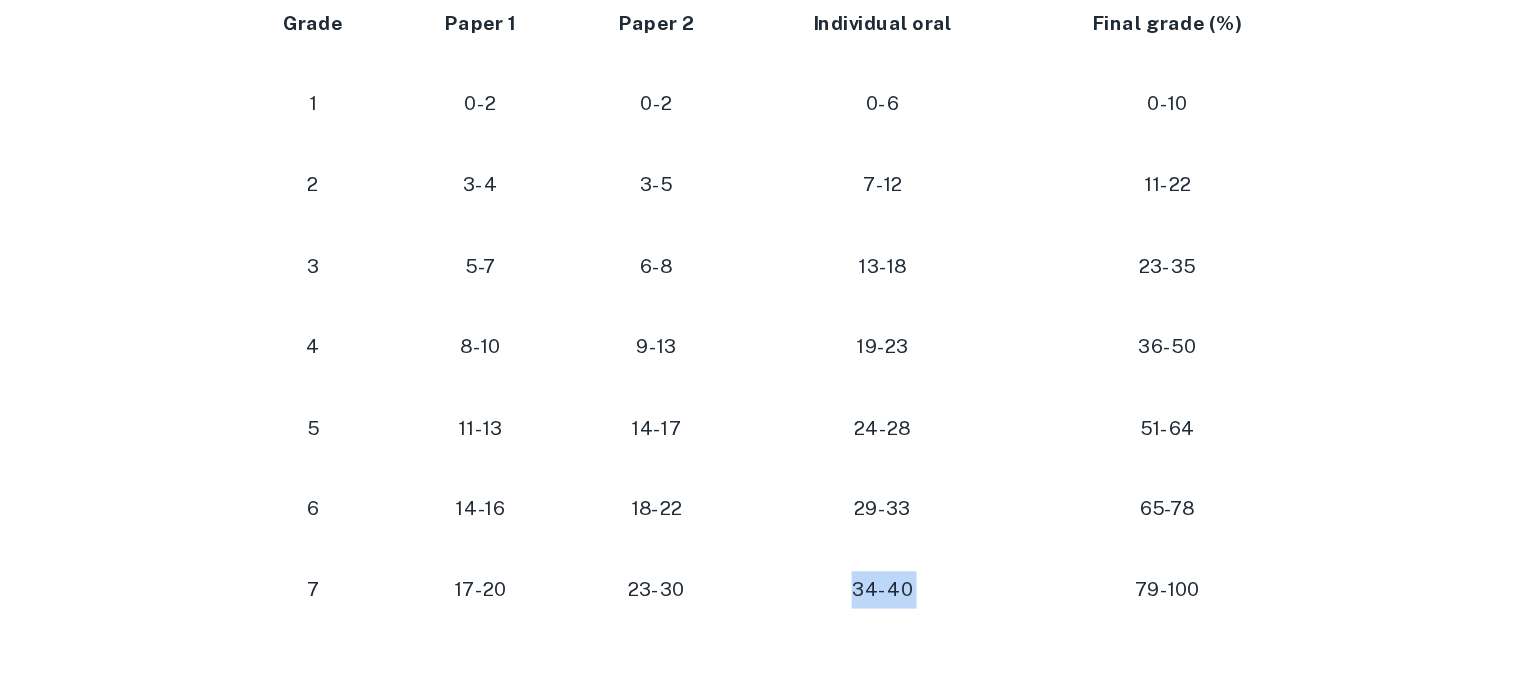 click on "34-40" at bounding box center [839, 564] 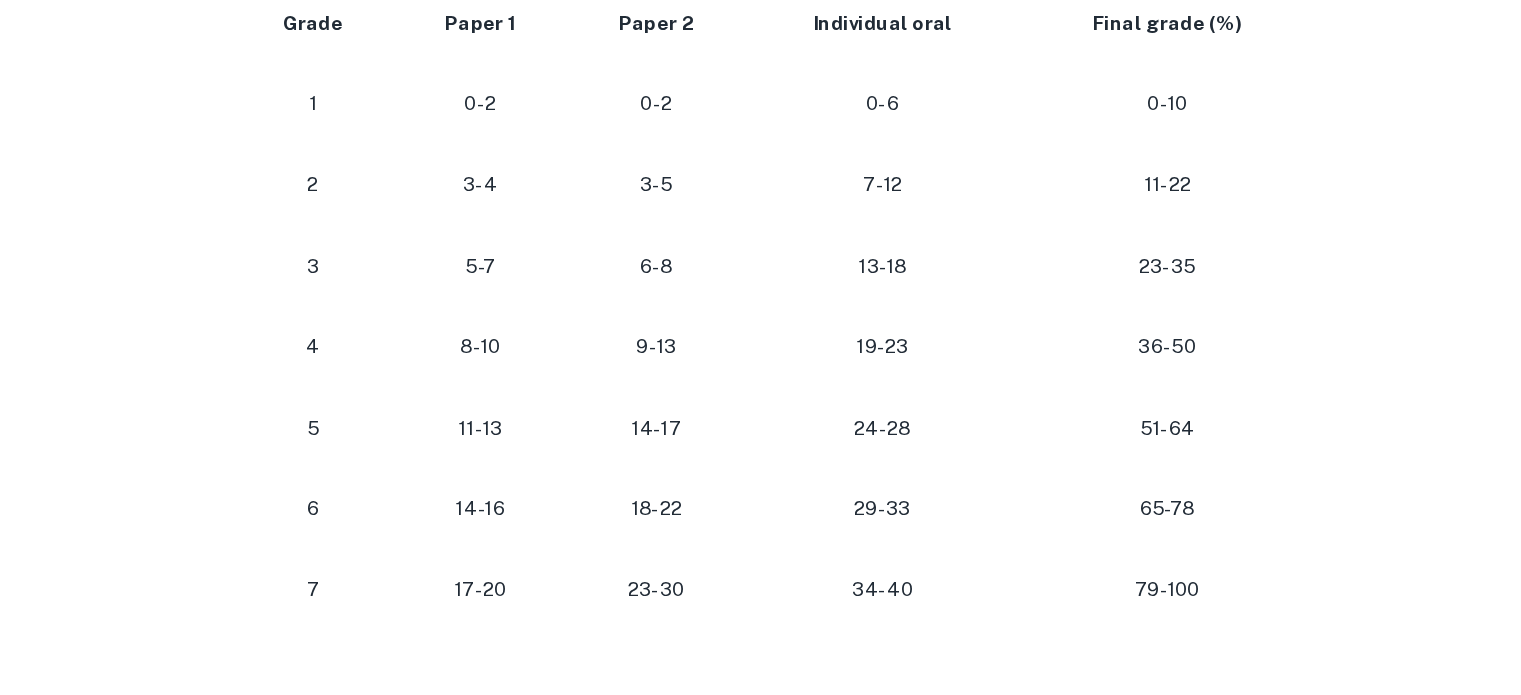 click on "23-30" at bounding box center (676, 564) 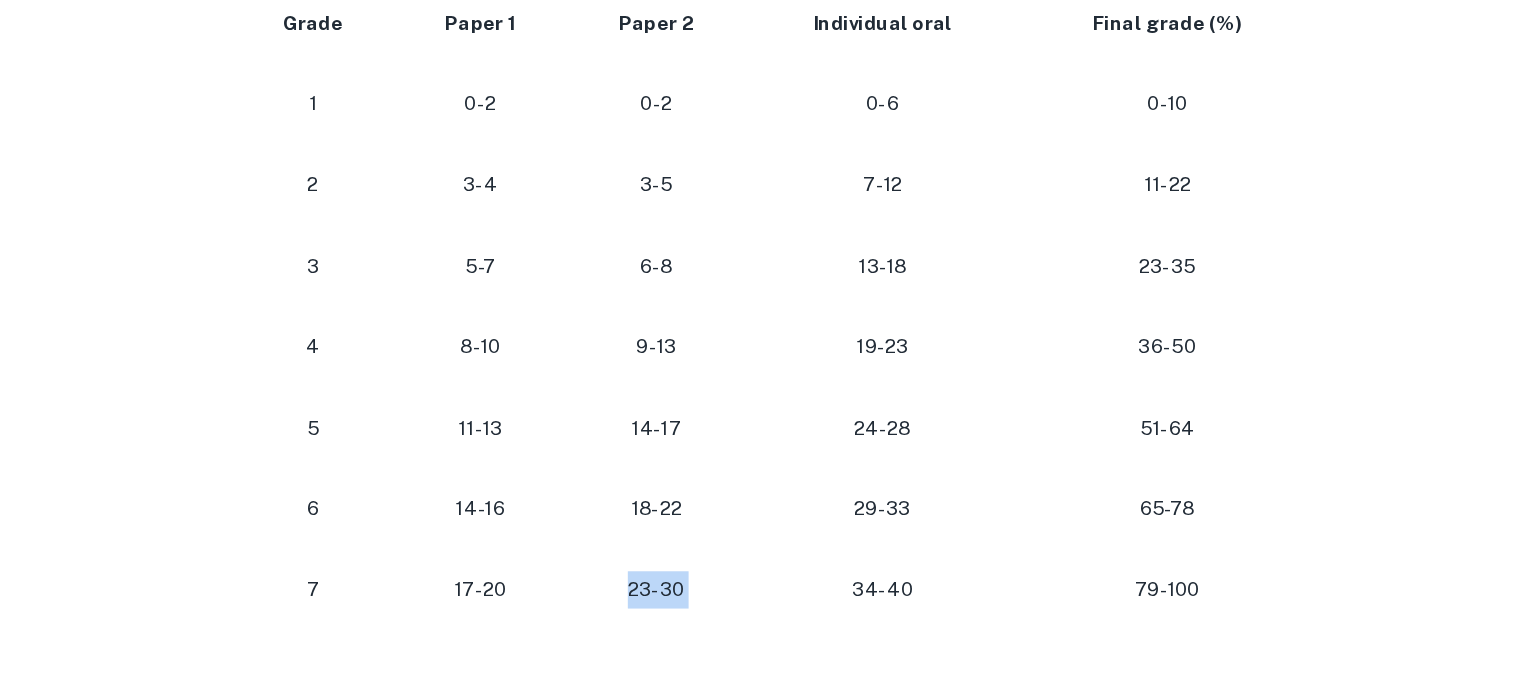click on "23-30" at bounding box center (676, 564) 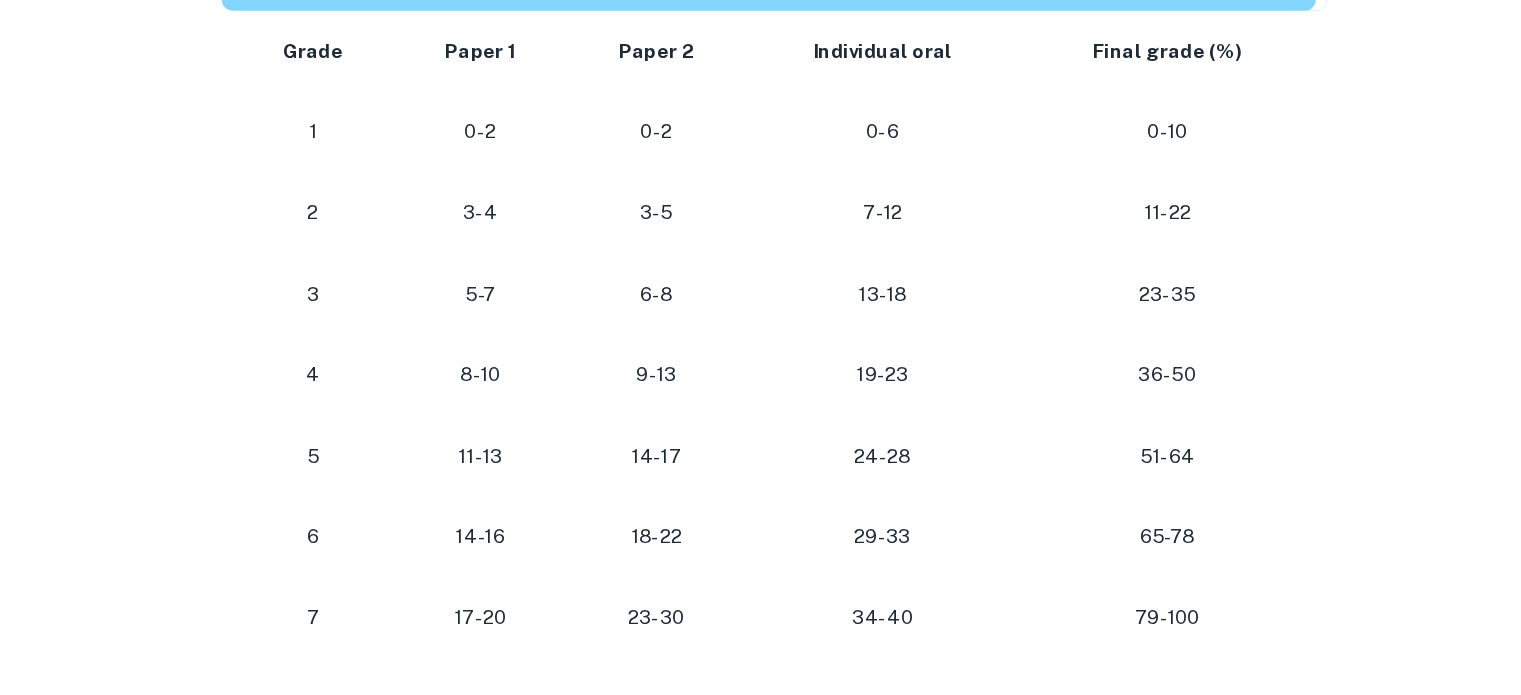 scroll, scrollTop: 2007, scrollLeft: 0, axis: vertical 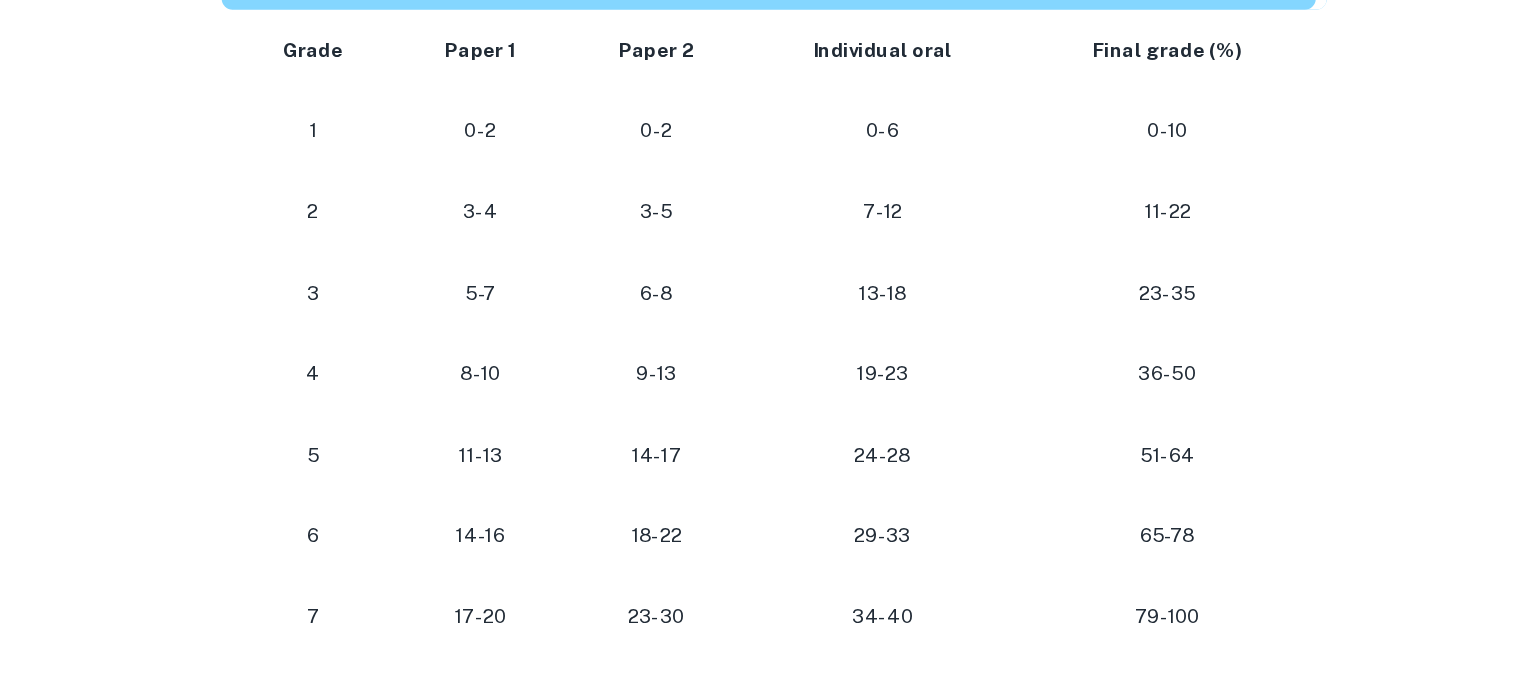 click on "Paper 2" at bounding box center [676, 187] 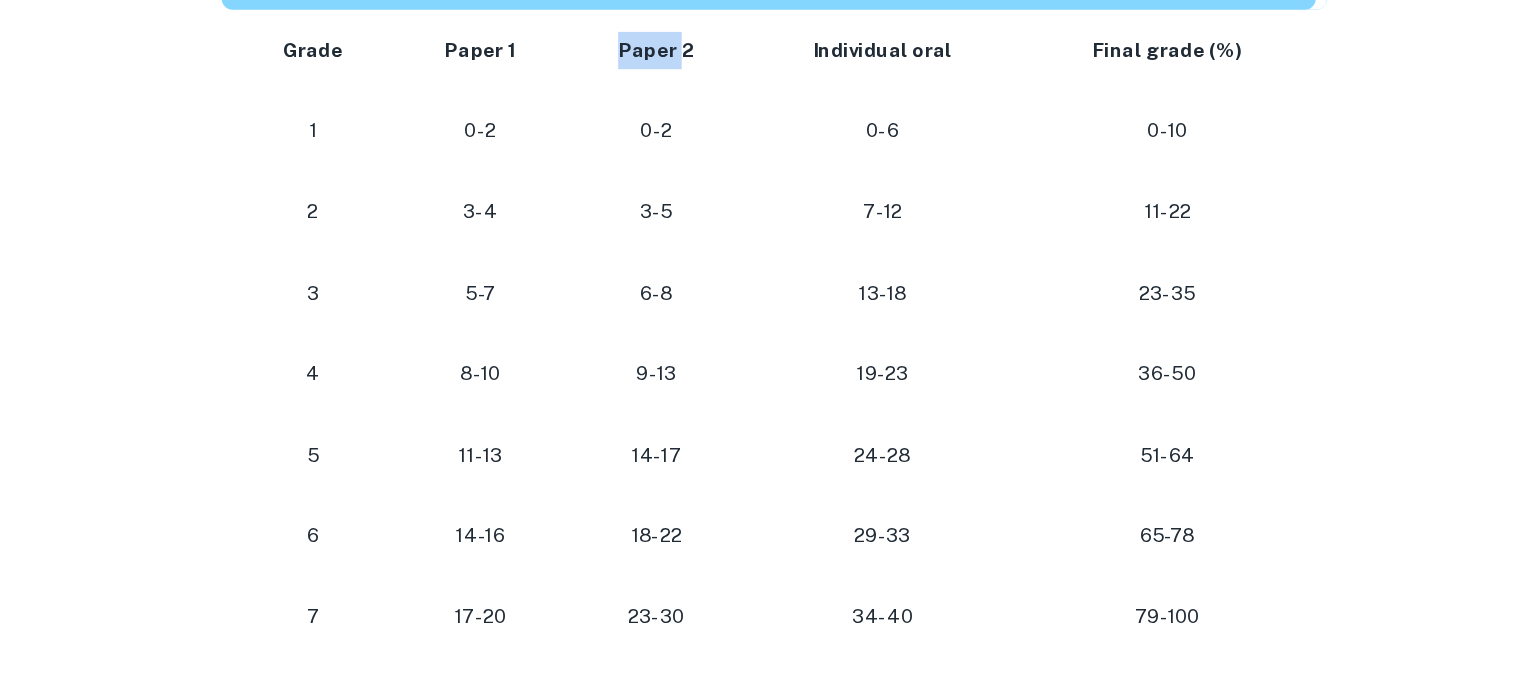 click on "Paper 2" at bounding box center [676, 187] 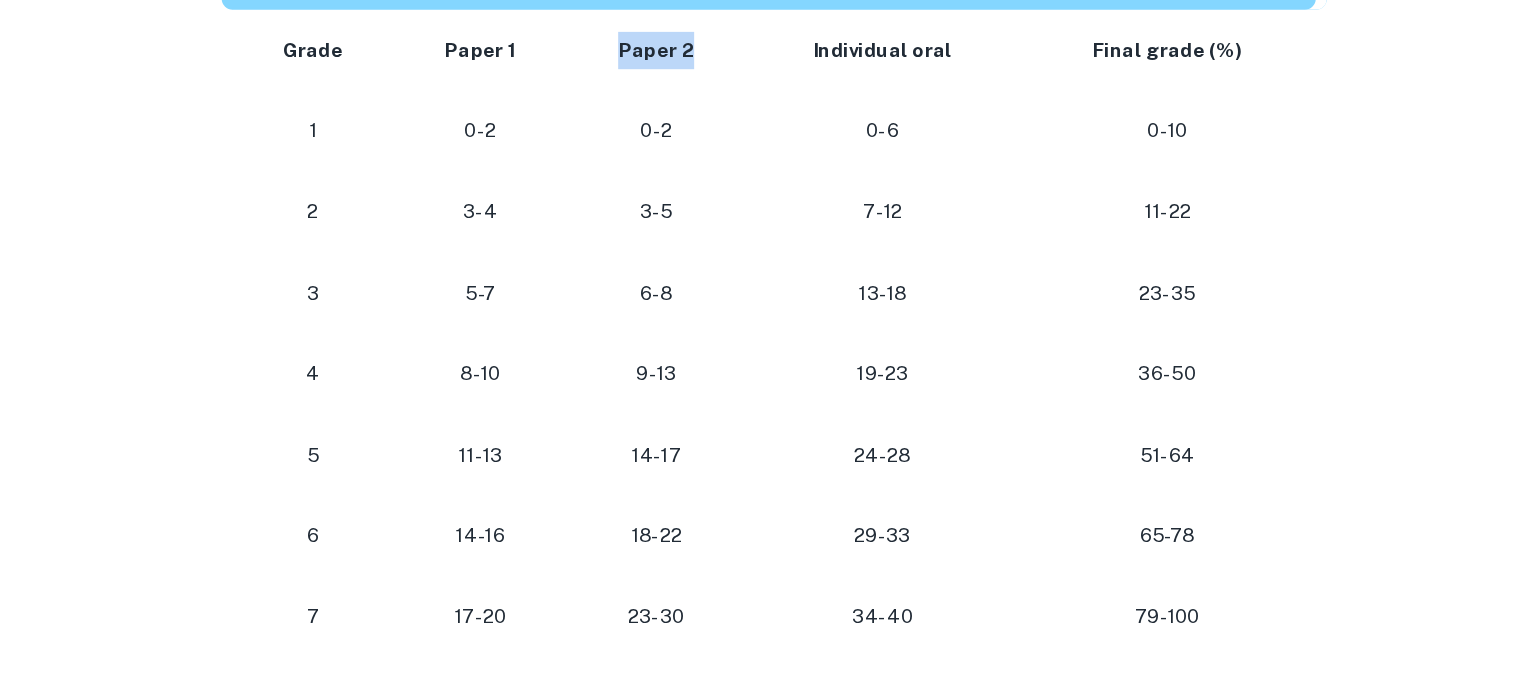 click on "Paper 2" at bounding box center [676, 187] 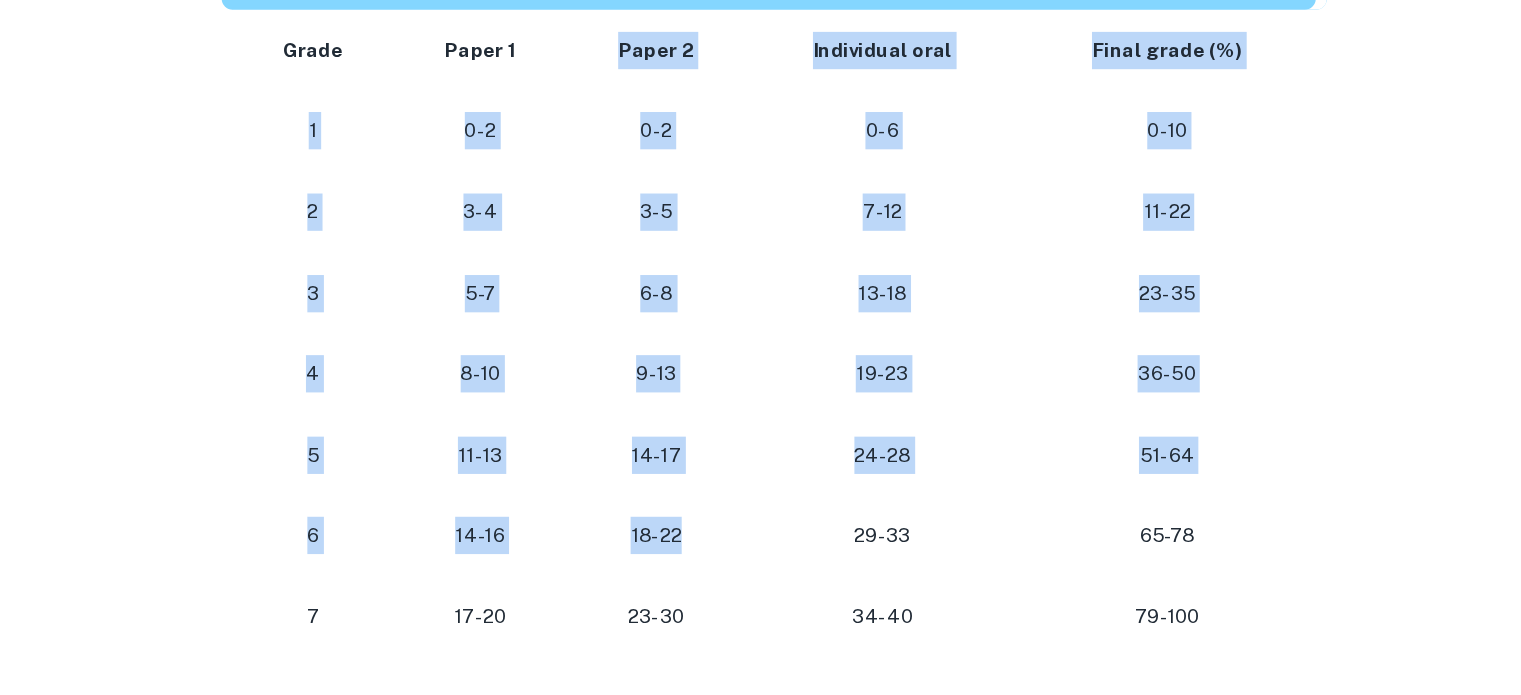drag, startPoint x: 647, startPoint y: 184, endPoint x: 722, endPoint y: 563, distance: 386.34958 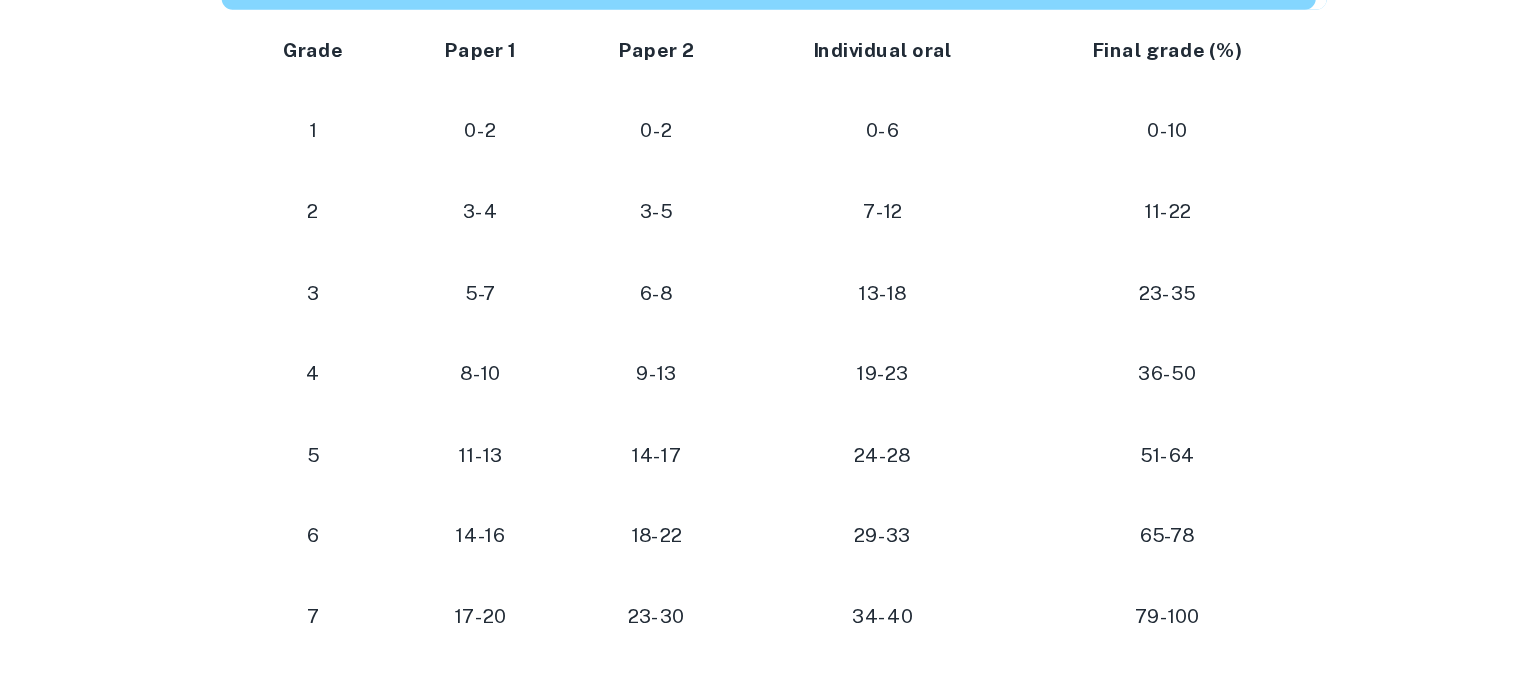 click on "Grade" at bounding box center (423, 187) 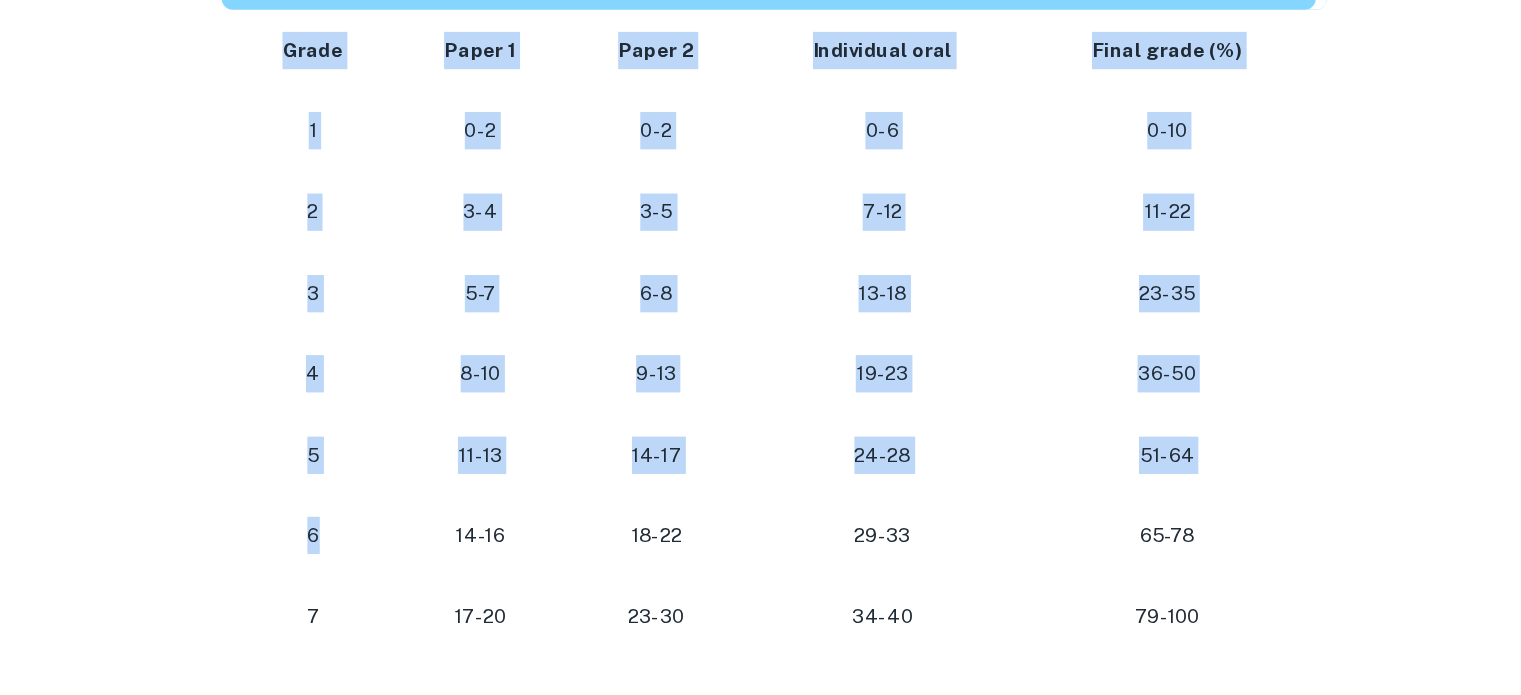 drag, startPoint x: 416, startPoint y: 201, endPoint x: 478, endPoint y: 565, distance: 369.24246 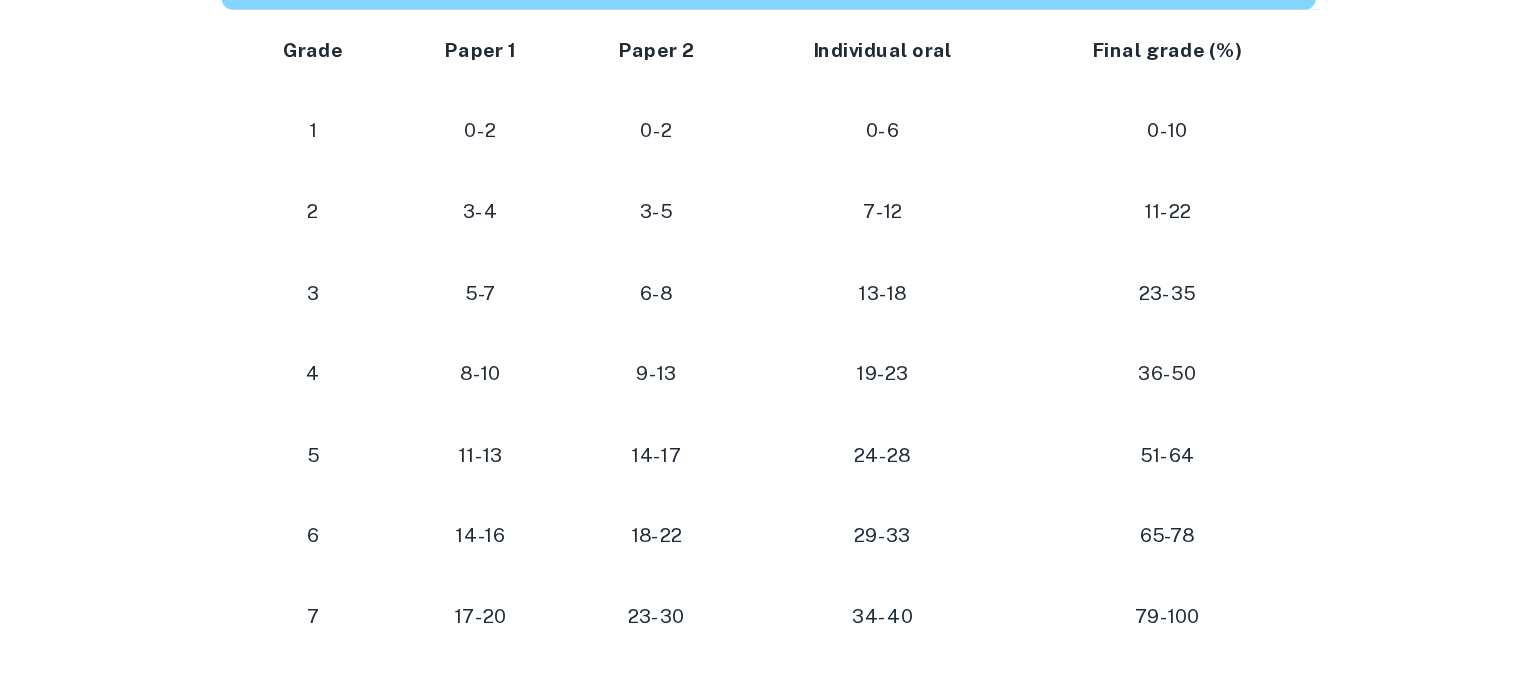 click on "7" at bounding box center [423, 597] 